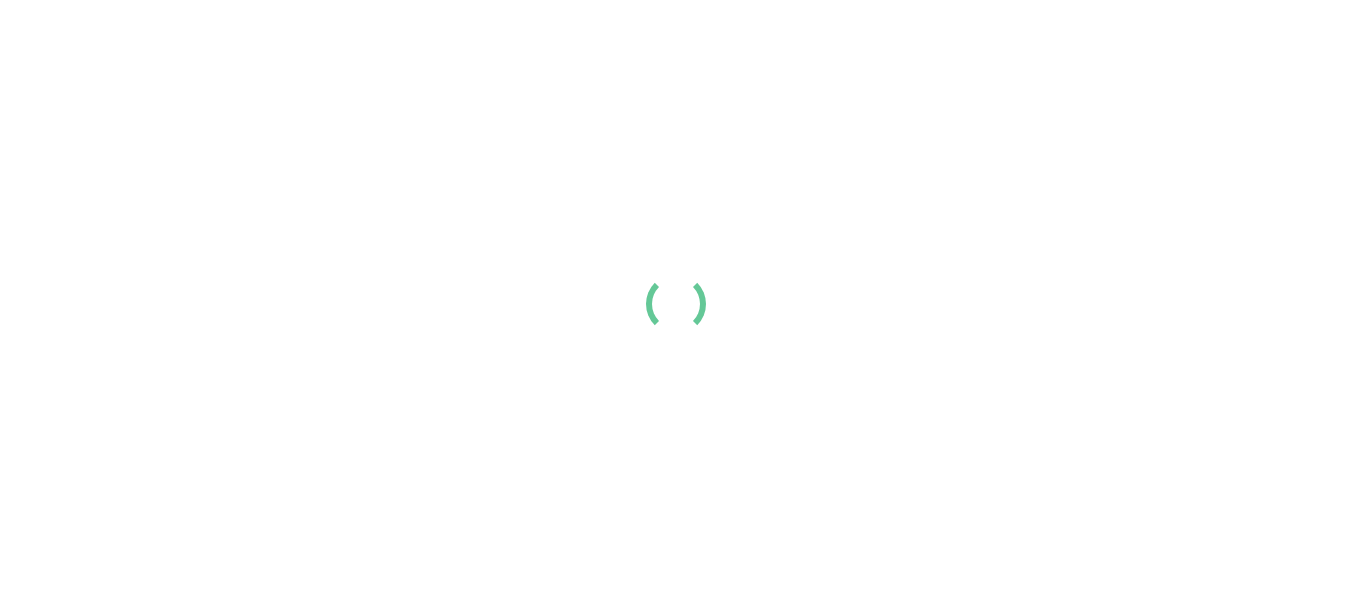 scroll, scrollTop: 0, scrollLeft: 0, axis: both 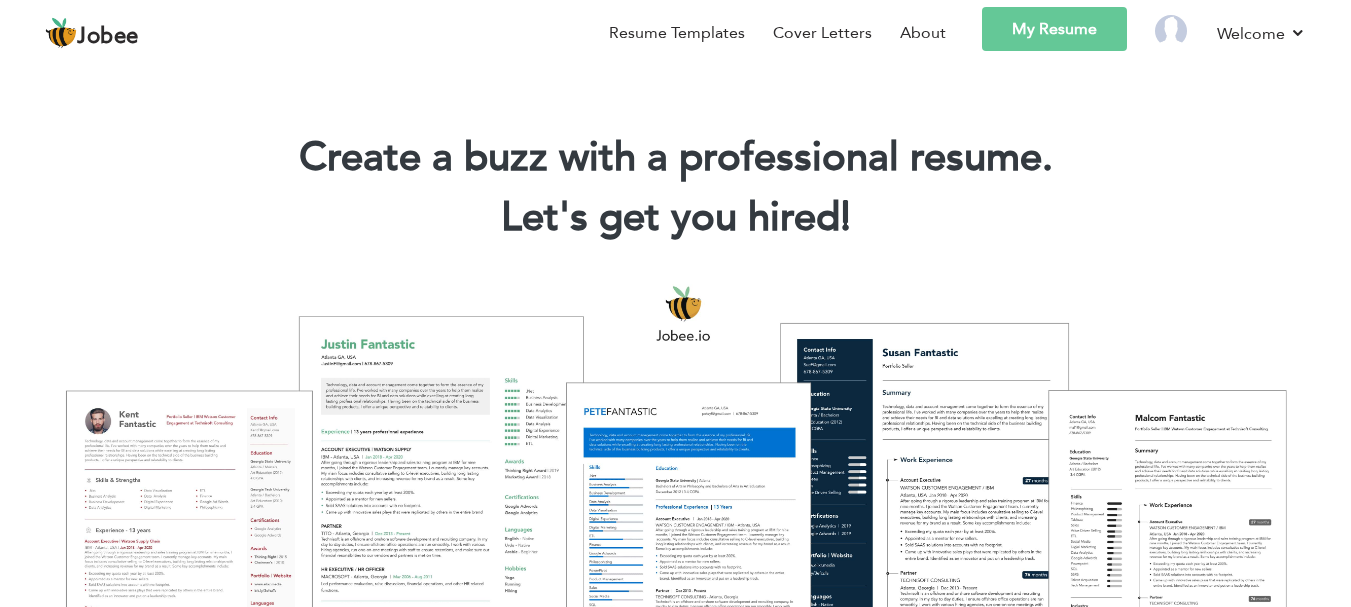 click on "My Resume" at bounding box center (1054, 29) 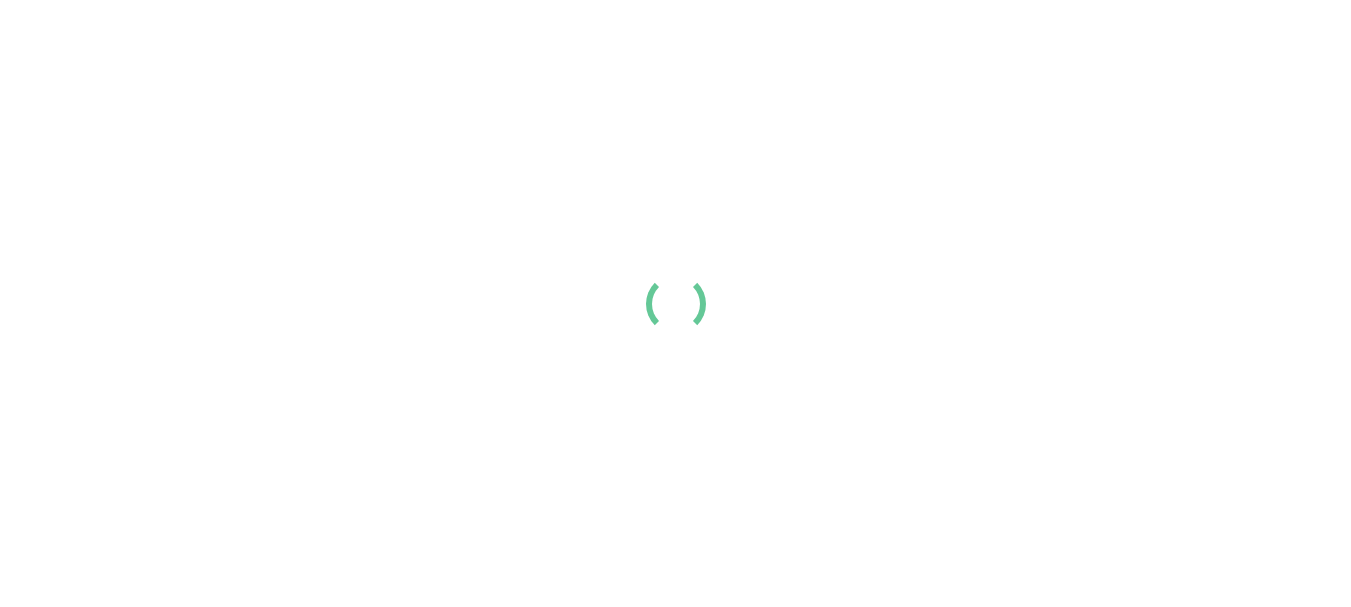 scroll, scrollTop: 0, scrollLeft: 0, axis: both 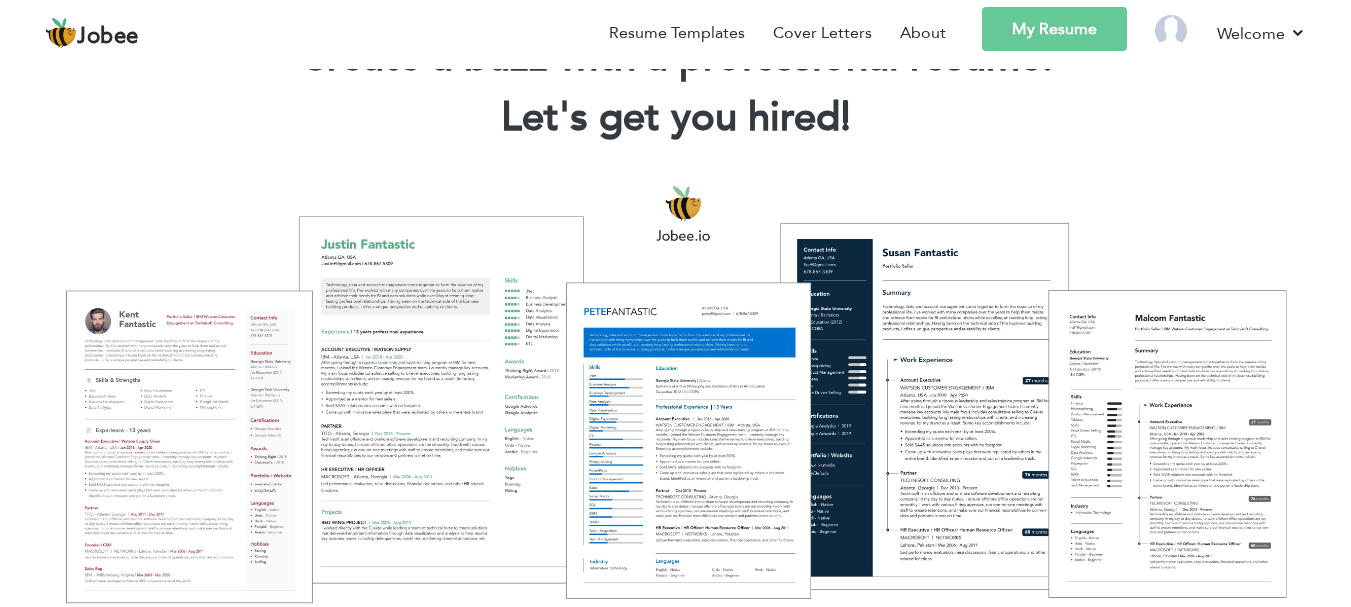 click on "My Resume" at bounding box center (1054, 29) 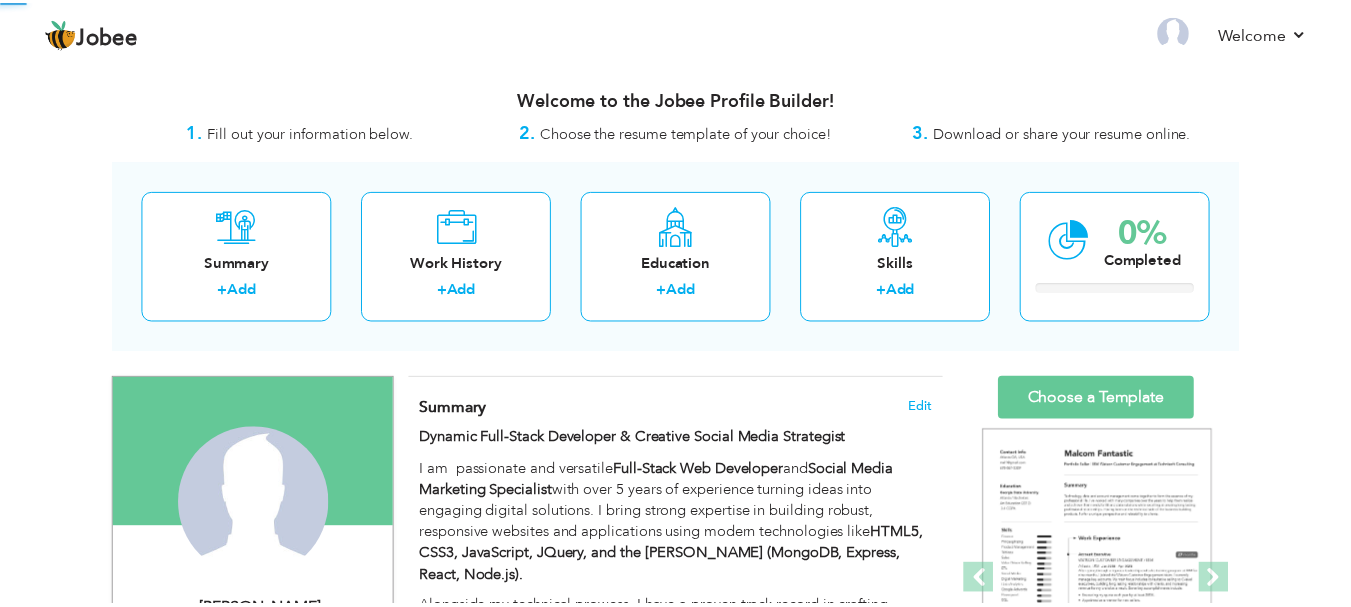 scroll, scrollTop: 0, scrollLeft: 0, axis: both 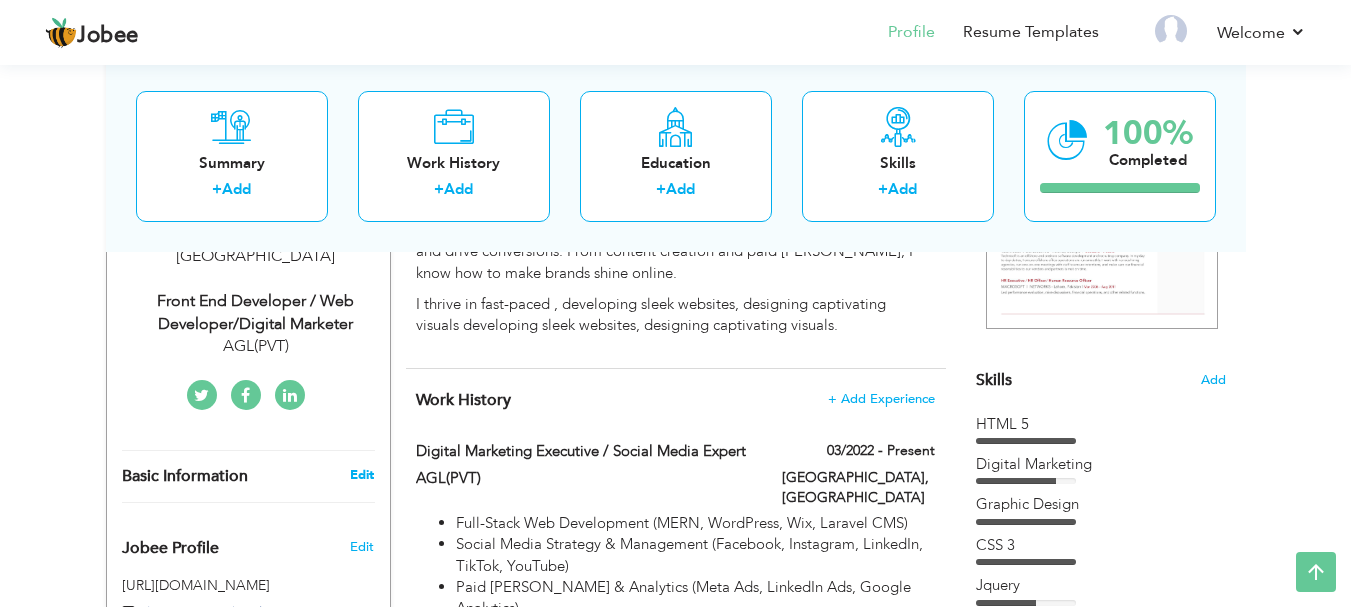 click on "Edit" at bounding box center [362, 475] 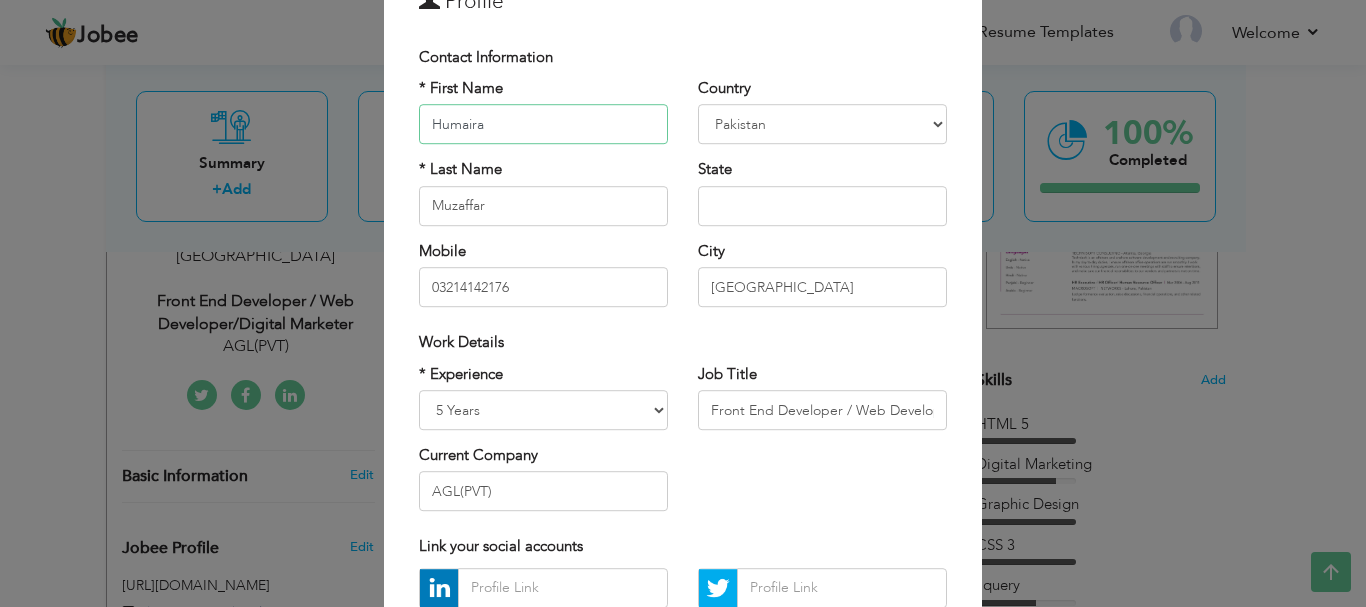 scroll, scrollTop: 200, scrollLeft: 0, axis: vertical 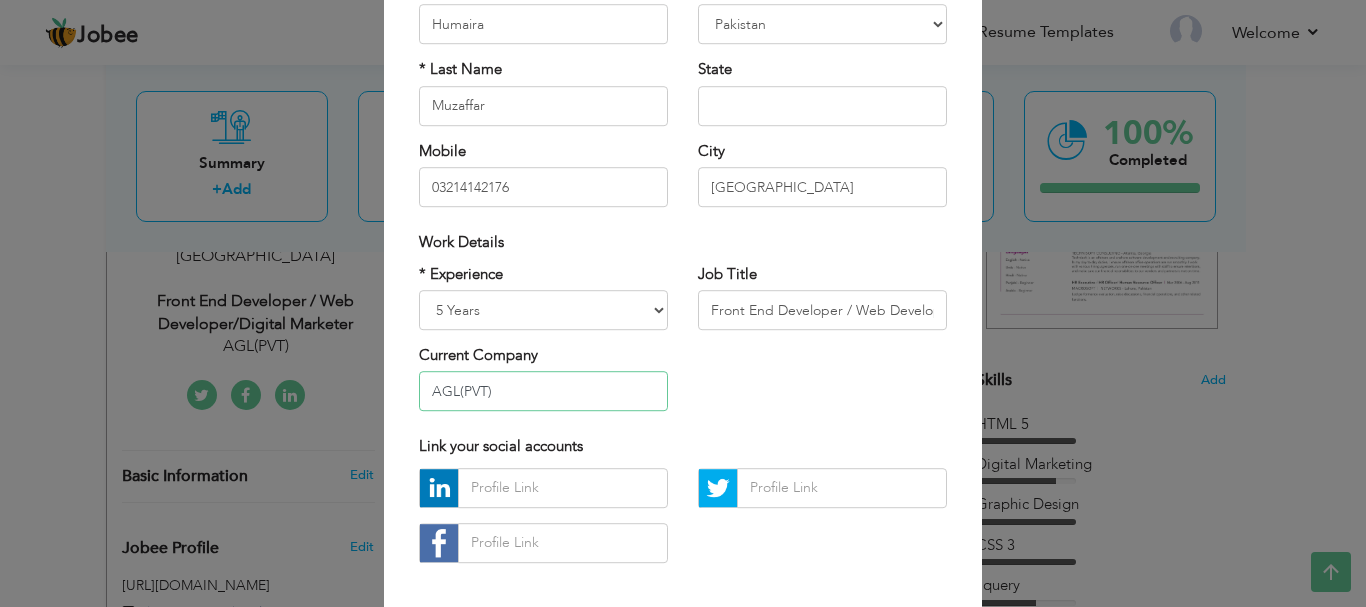 drag, startPoint x: 522, startPoint y: 395, endPoint x: 355, endPoint y: 390, distance: 167.07483 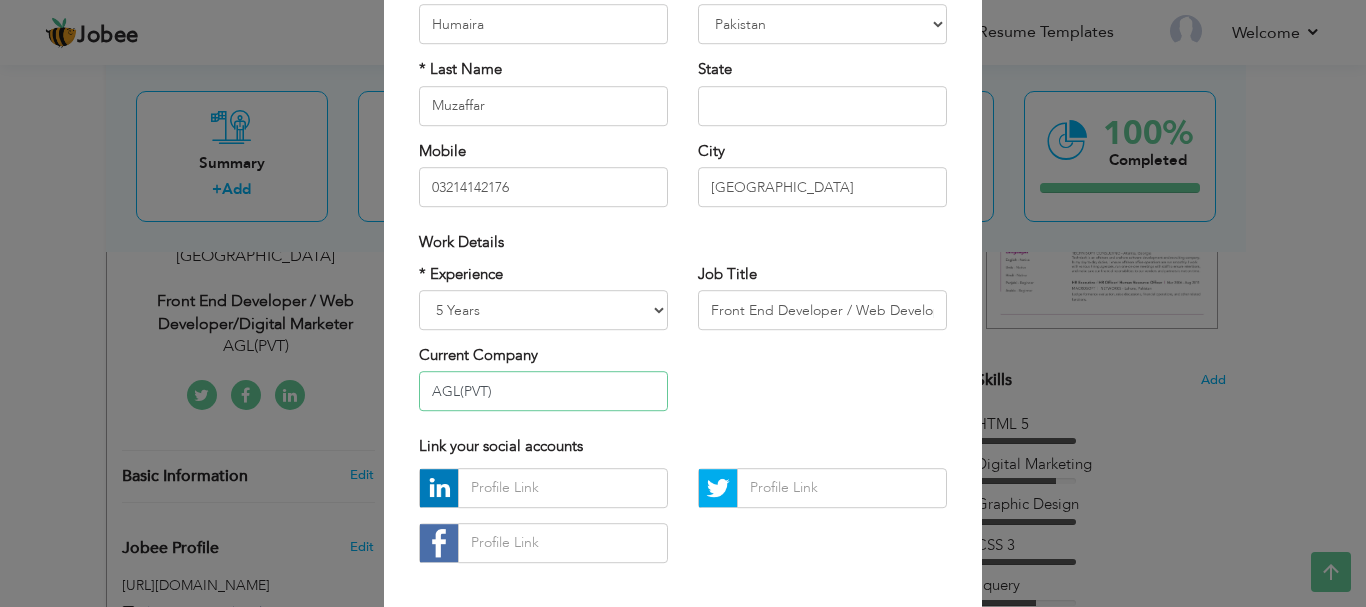 click on "×
Profile
Contact Information
* First Name
Humaira
* Last Name
Angola" at bounding box center [683, 303] 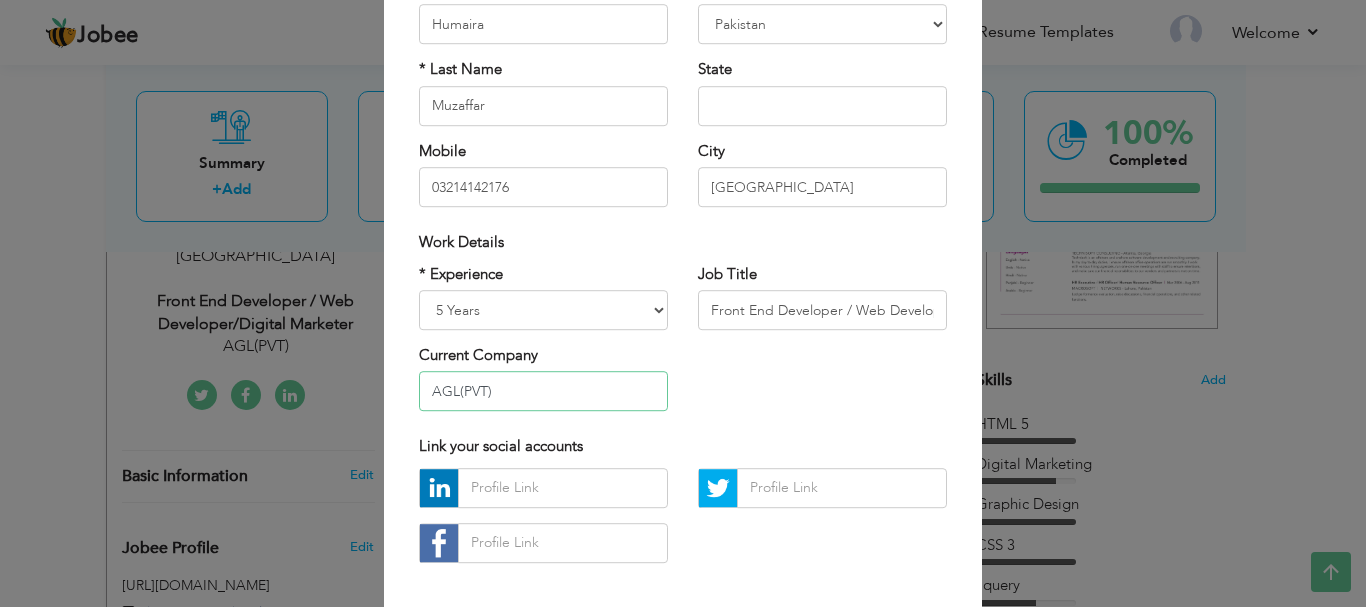 paste on "Supplychain (Pvt) Ltd" 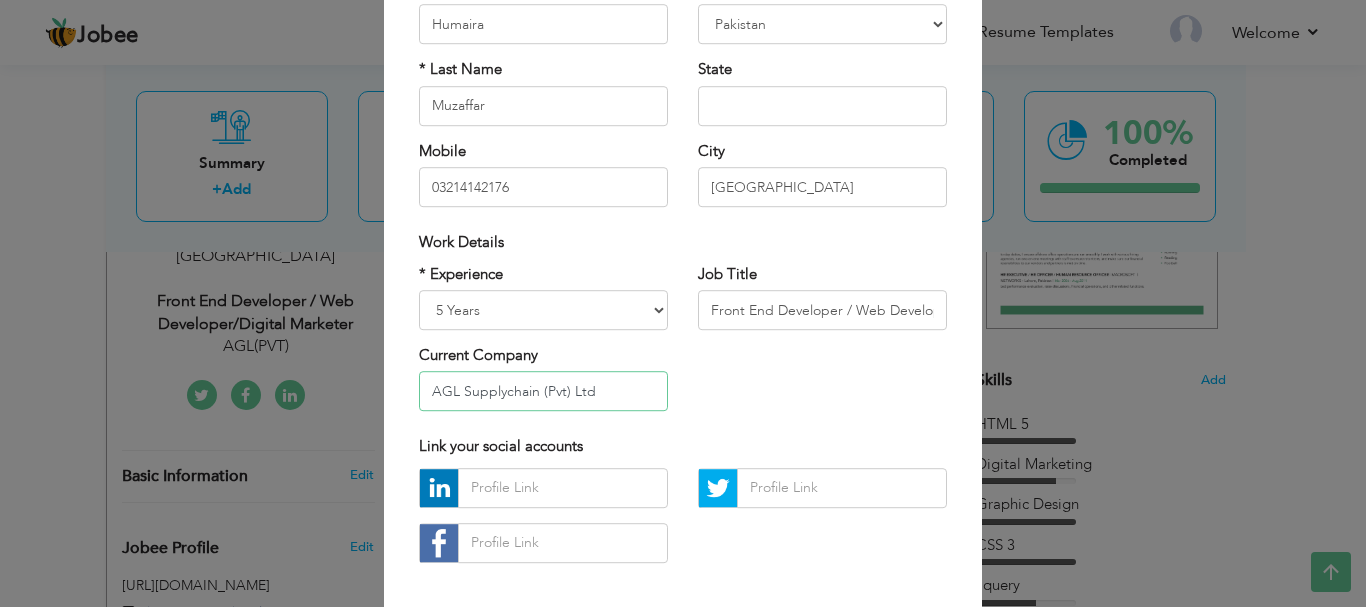 type on "AGL Supplychain (Pvt) Ltd" 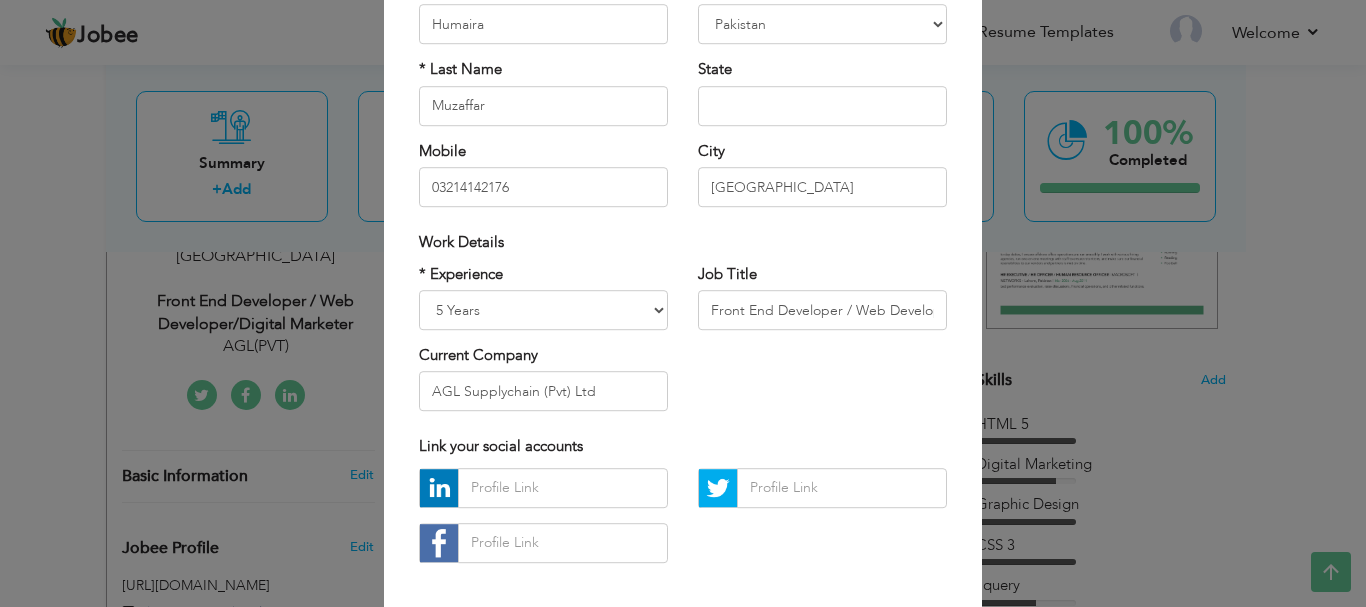click on "* Experience
Entry Level Less than 1 Year 1 Year 2 Years 3 Years 4 Years 5 Years 6 Years 7 Years 8 Years 9 Years 10 Years 11 Years 12 Years 13 Years 14 Years 15 Years 16 Years 17 Years 18 Years 19 Years 20 Years 21 Years 22 Years 23 Years 24 Years 25 Years 26 Years 27 Years 28 Years 29 Years 30 Years 31 Years 32 Years 33 Years 34 Years 35 Years More than 35 Years
Current Company
AGL Supplychain (Pvt) Ltd" at bounding box center (683, 345) 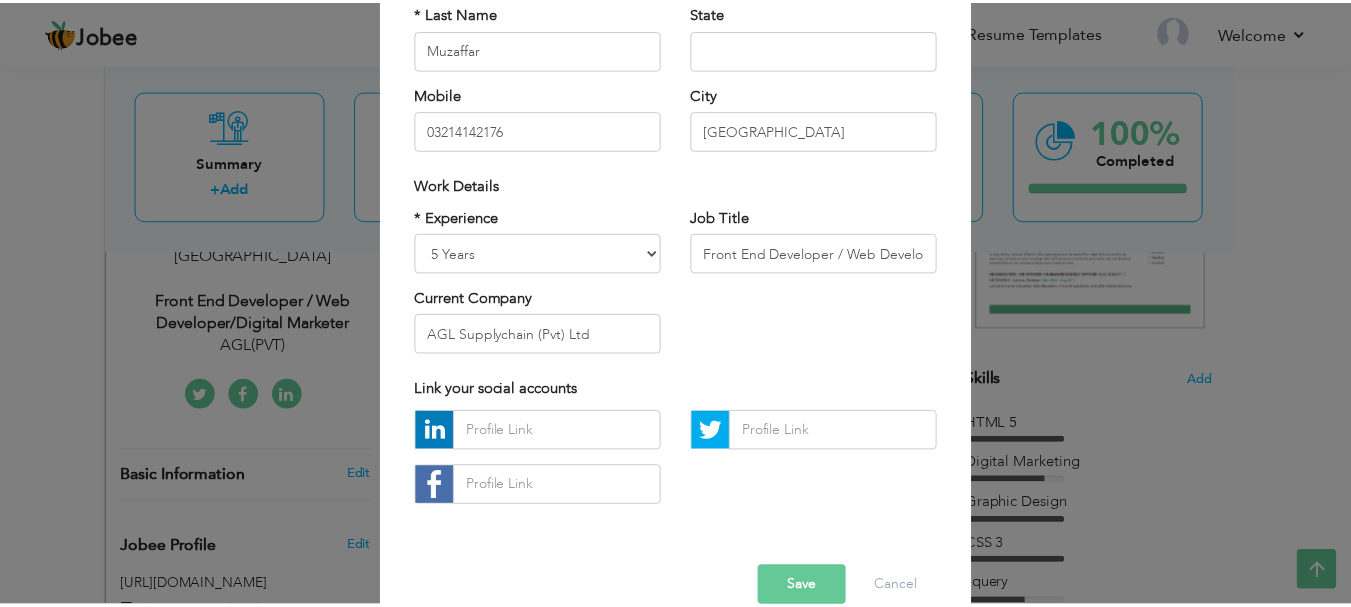 scroll, scrollTop: 292, scrollLeft: 0, axis: vertical 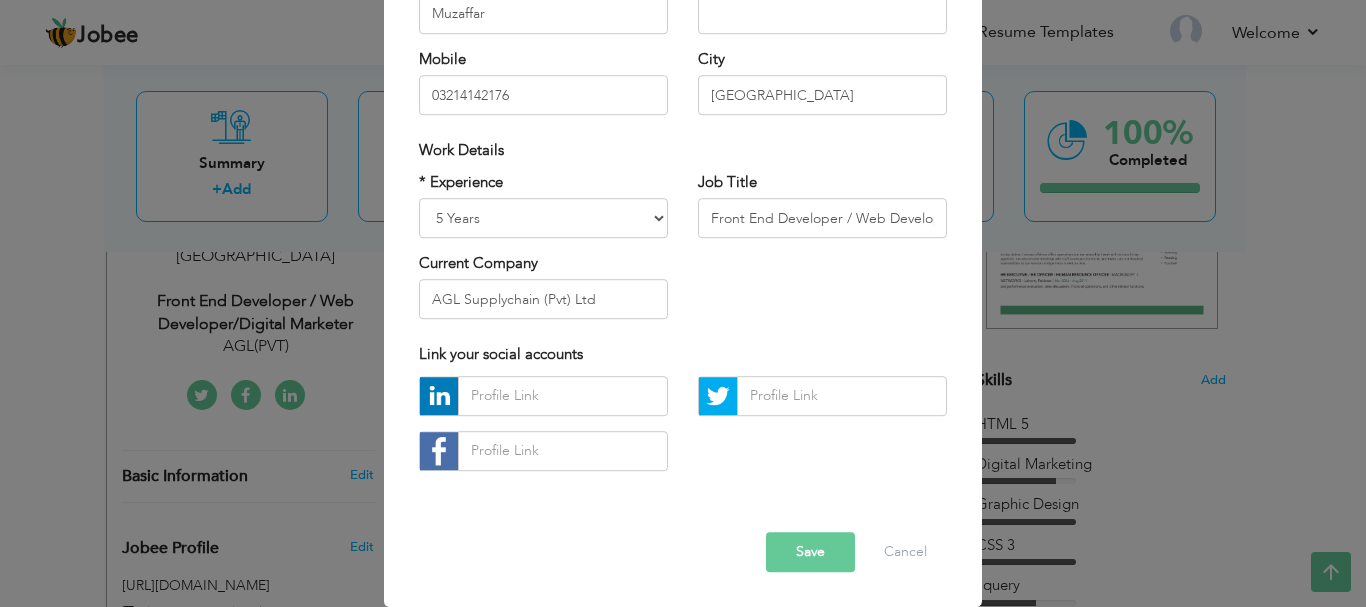 click on "Save" at bounding box center [810, 552] 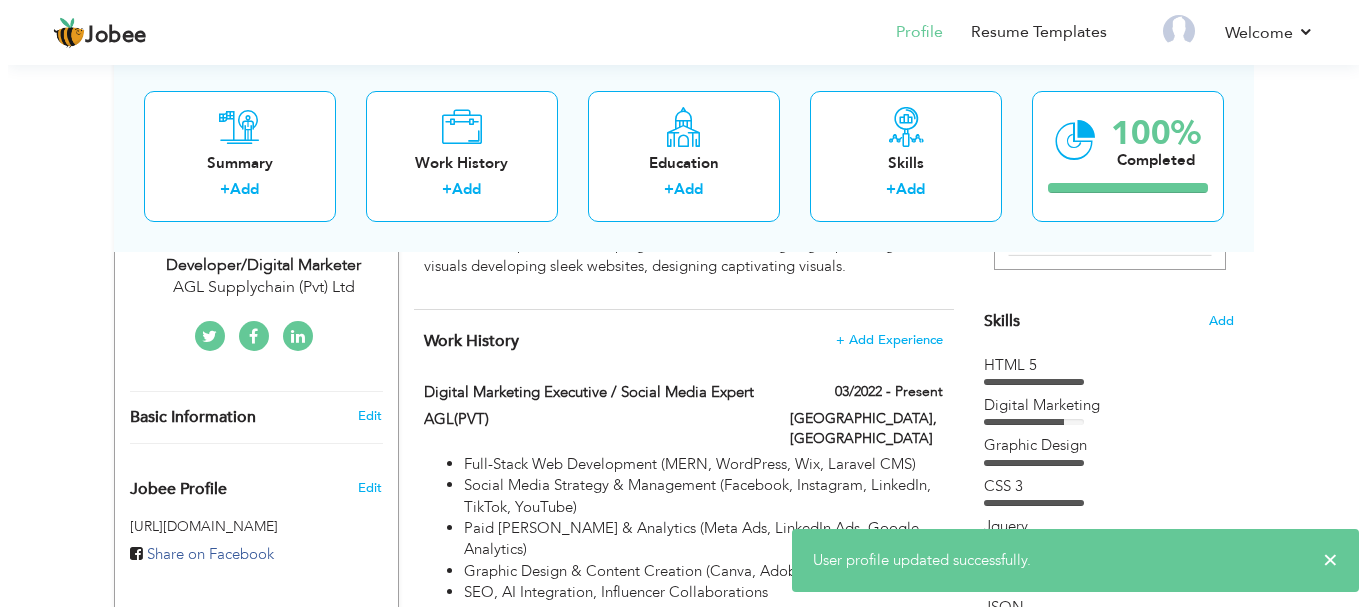 scroll, scrollTop: 400, scrollLeft: 0, axis: vertical 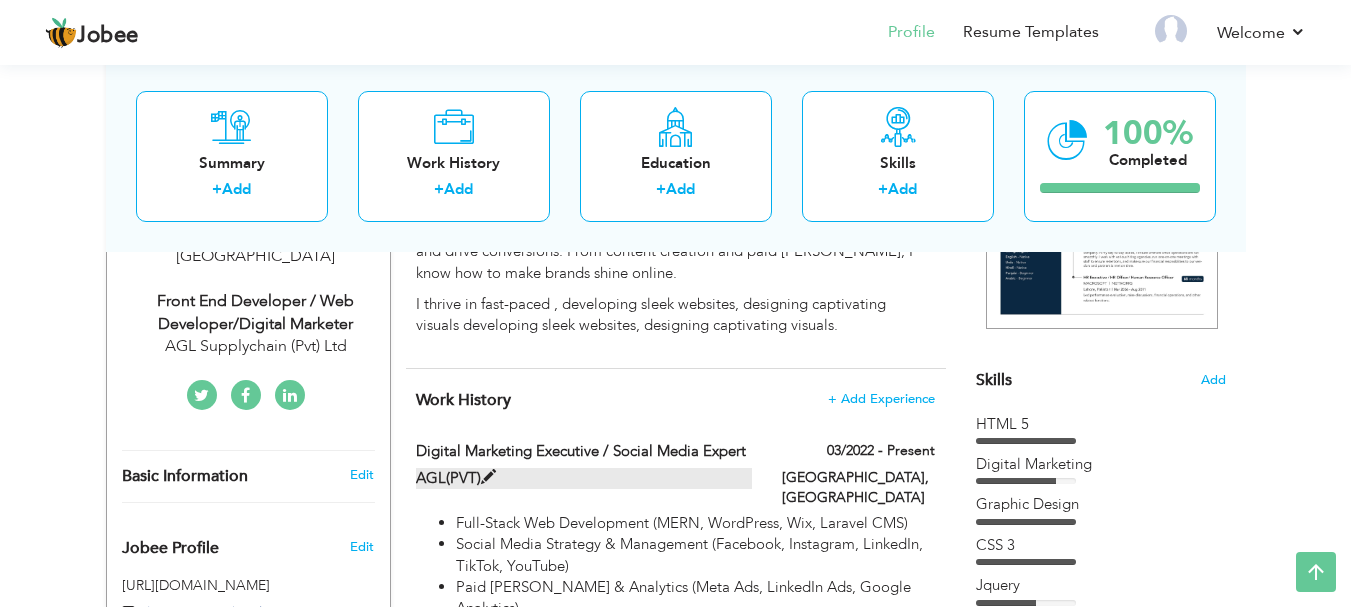 click at bounding box center [488, 477] 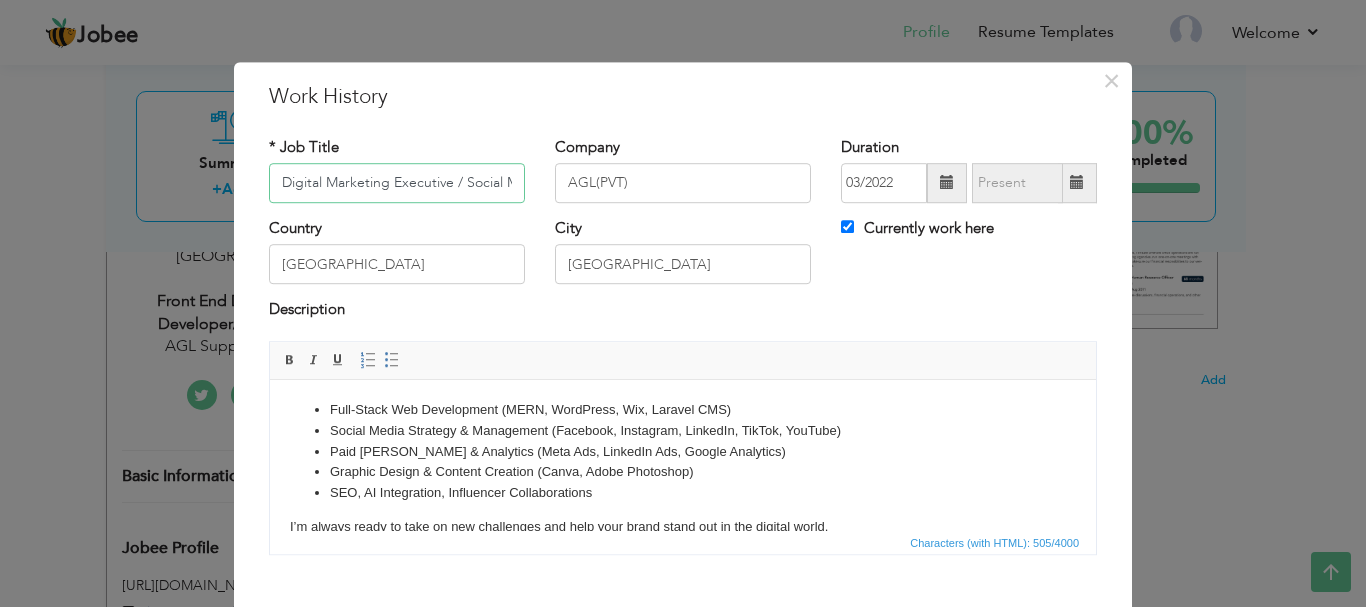 scroll, scrollTop: 0, scrollLeft: 78, axis: horizontal 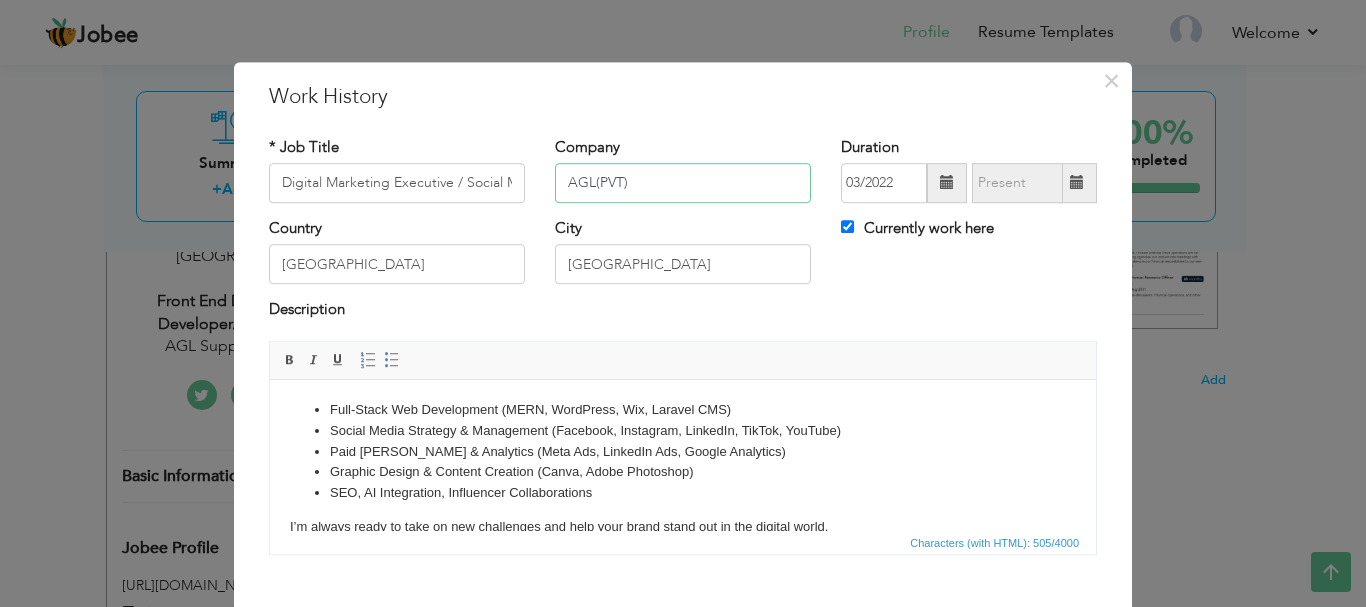 drag, startPoint x: 700, startPoint y: 180, endPoint x: 487, endPoint y: 166, distance: 213.4596 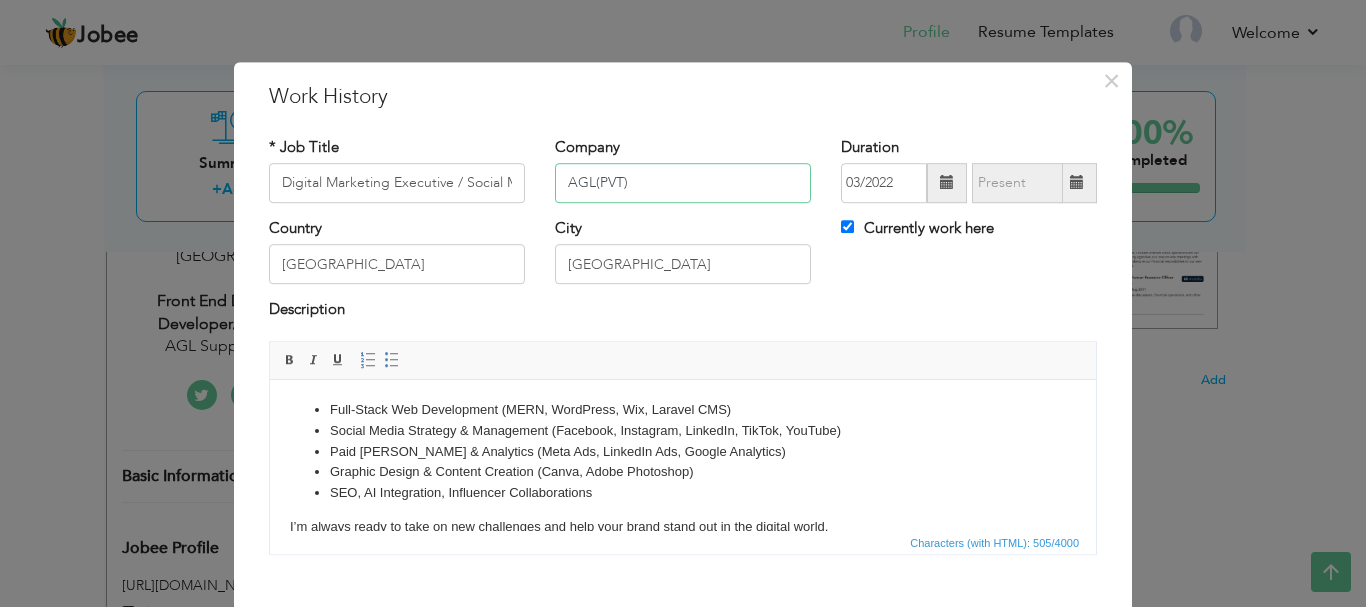 paste on "Supplychain (Pvt) Ltd" 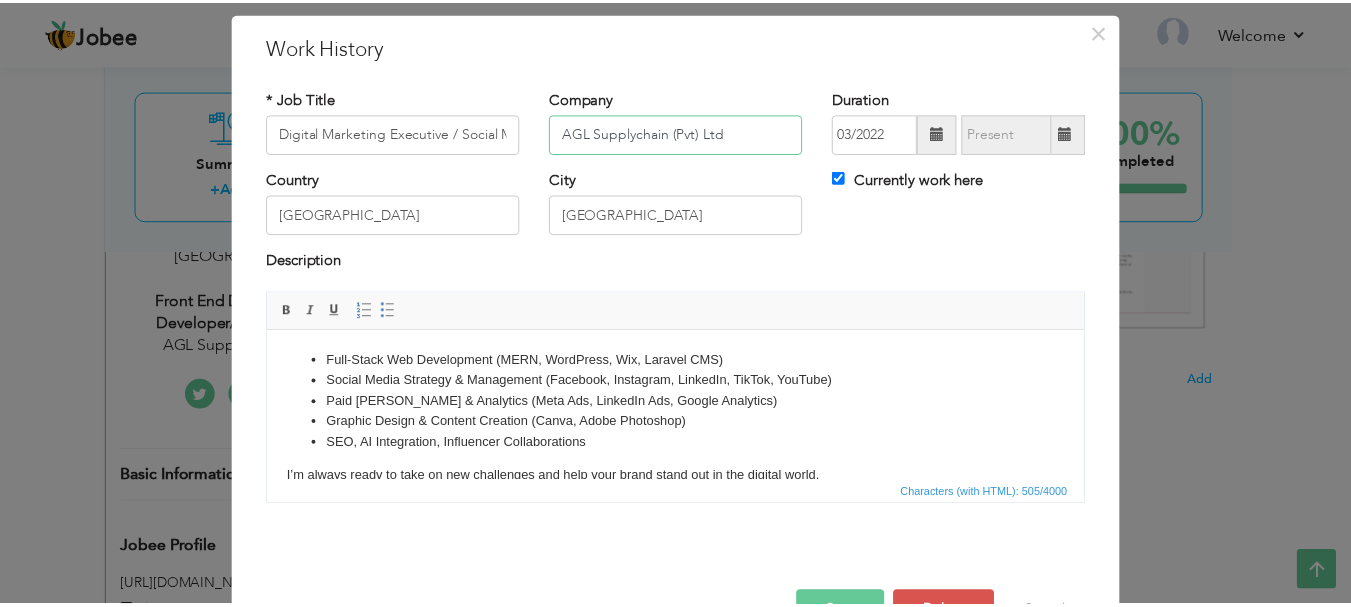 scroll, scrollTop: 110, scrollLeft: 0, axis: vertical 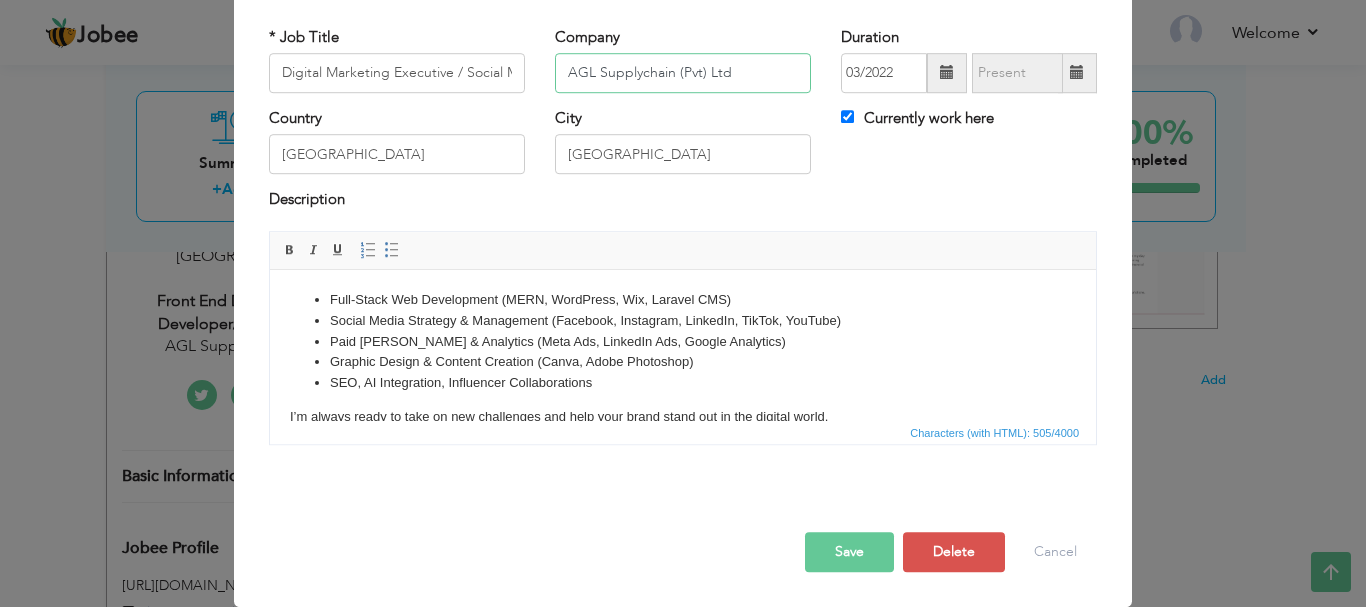 type on "AGL Supplychain (Pvt) Ltd" 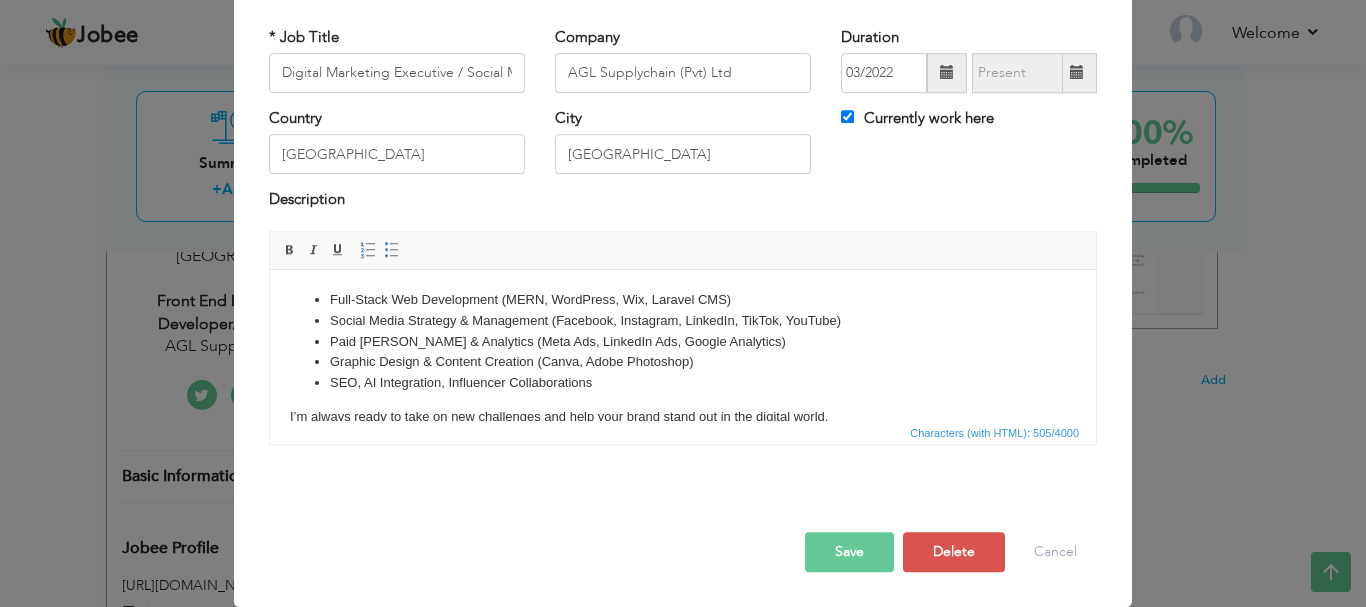 click on "Save" at bounding box center [849, 552] 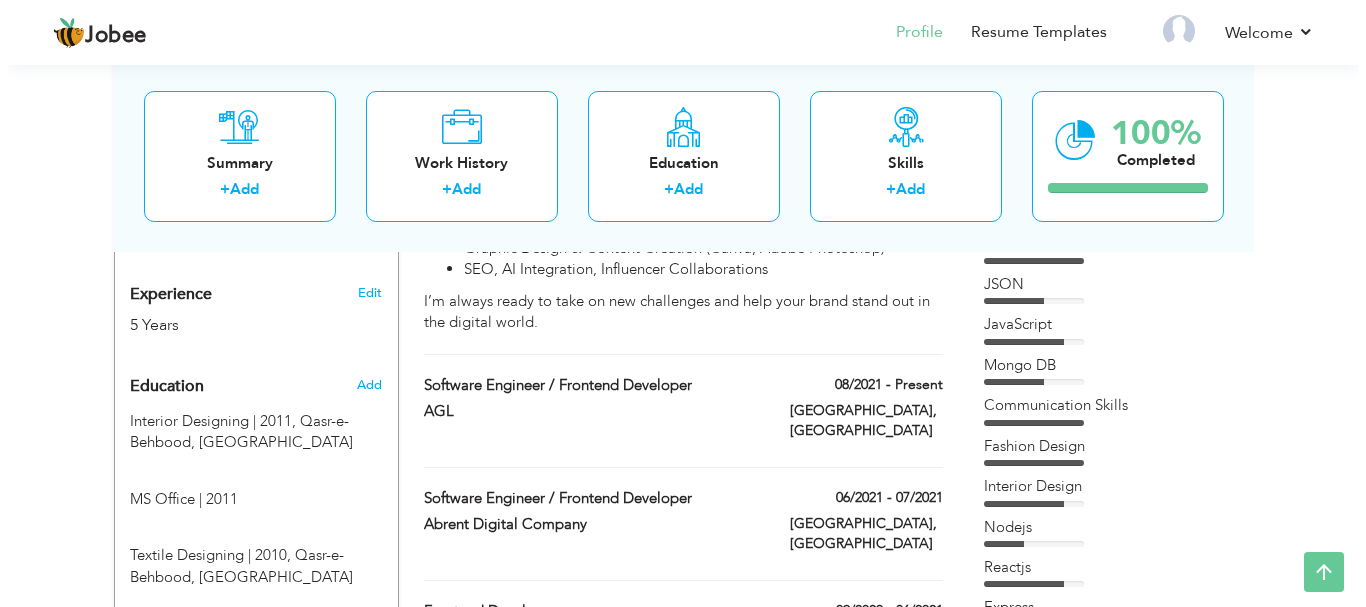 scroll, scrollTop: 700, scrollLeft: 0, axis: vertical 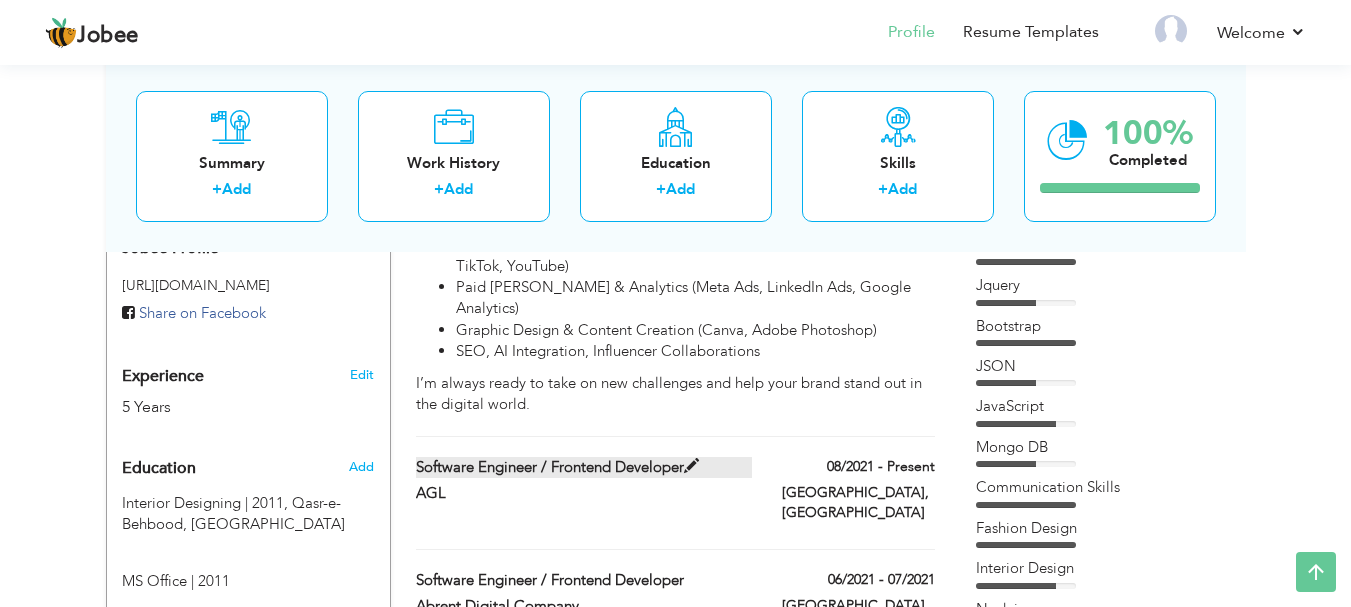 click on "Software Engineer / Frontend Developer" at bounding box center [584, 467] 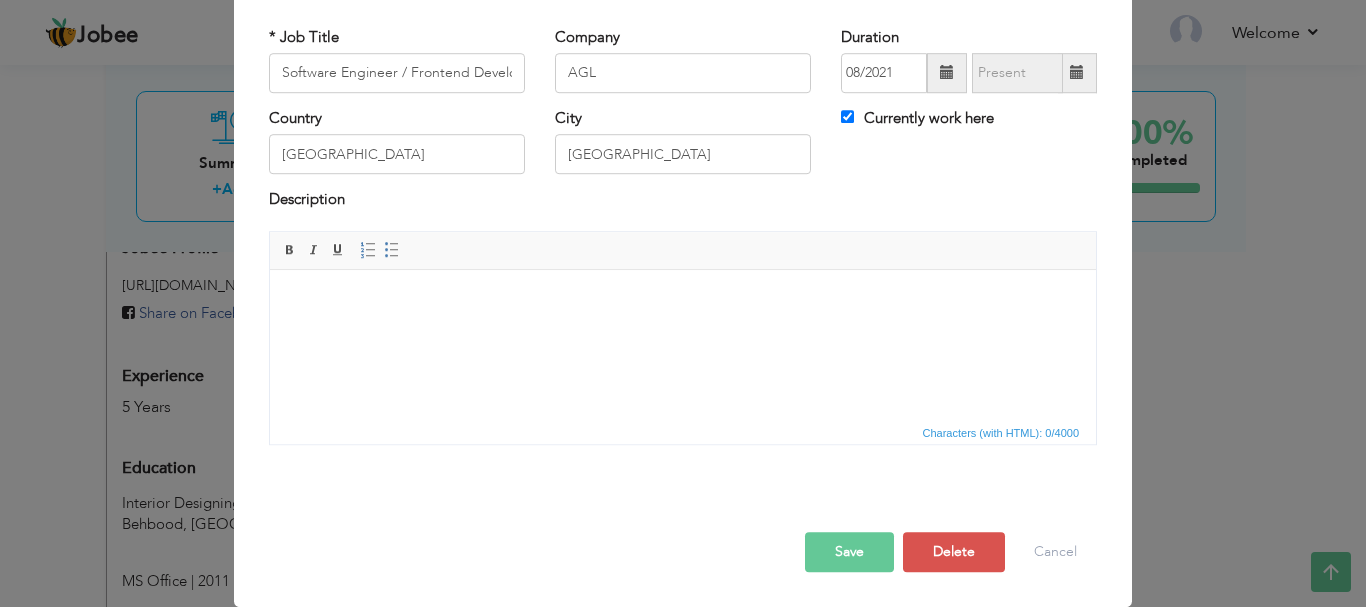 scroll, scrollTop: 0, scrollLeft: 0, axis: both 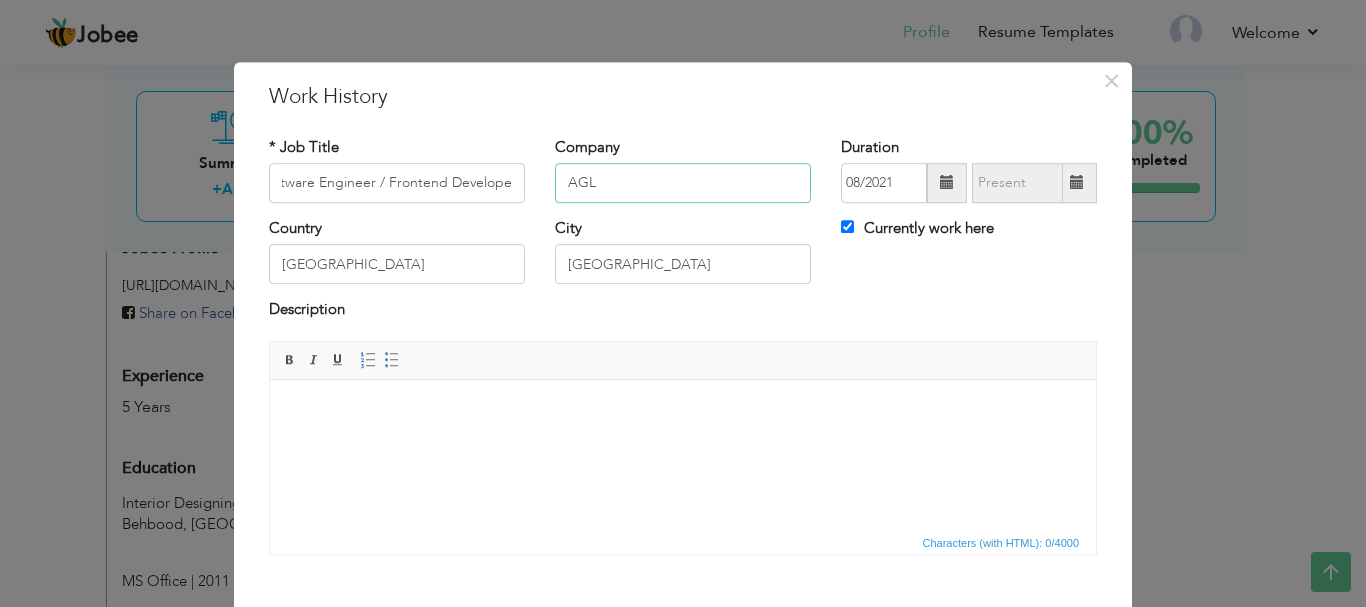 drag, startPoint x: 620, startPoint y: 185, endPoint x: 479, endPoint y: 179, distance: 141.12761 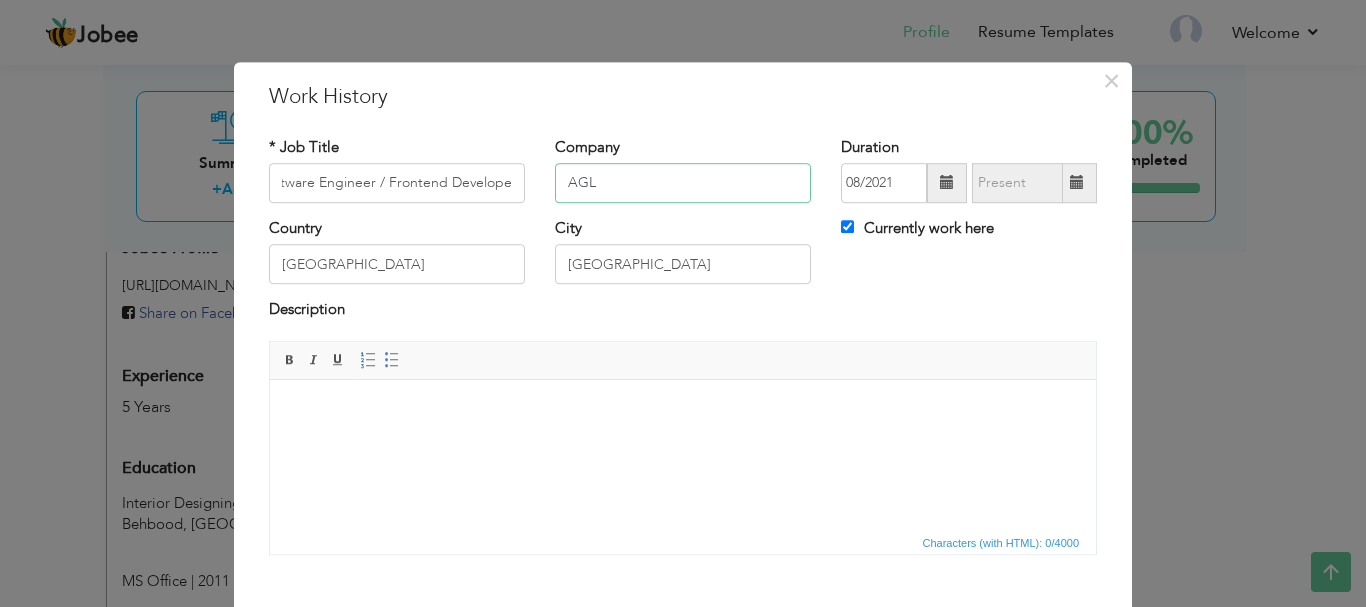 paste on "Supplychain (Pvt) Ltd" 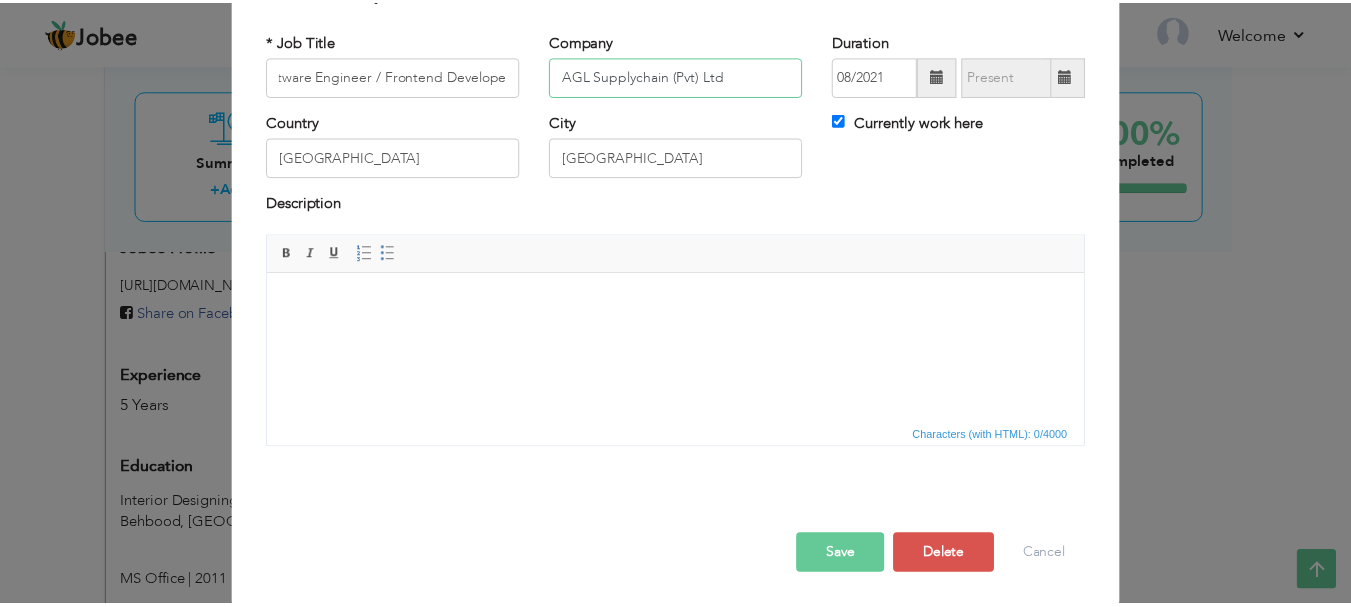 scroll, scrollTop: 110, scrollLeft: 0, axis: vertical 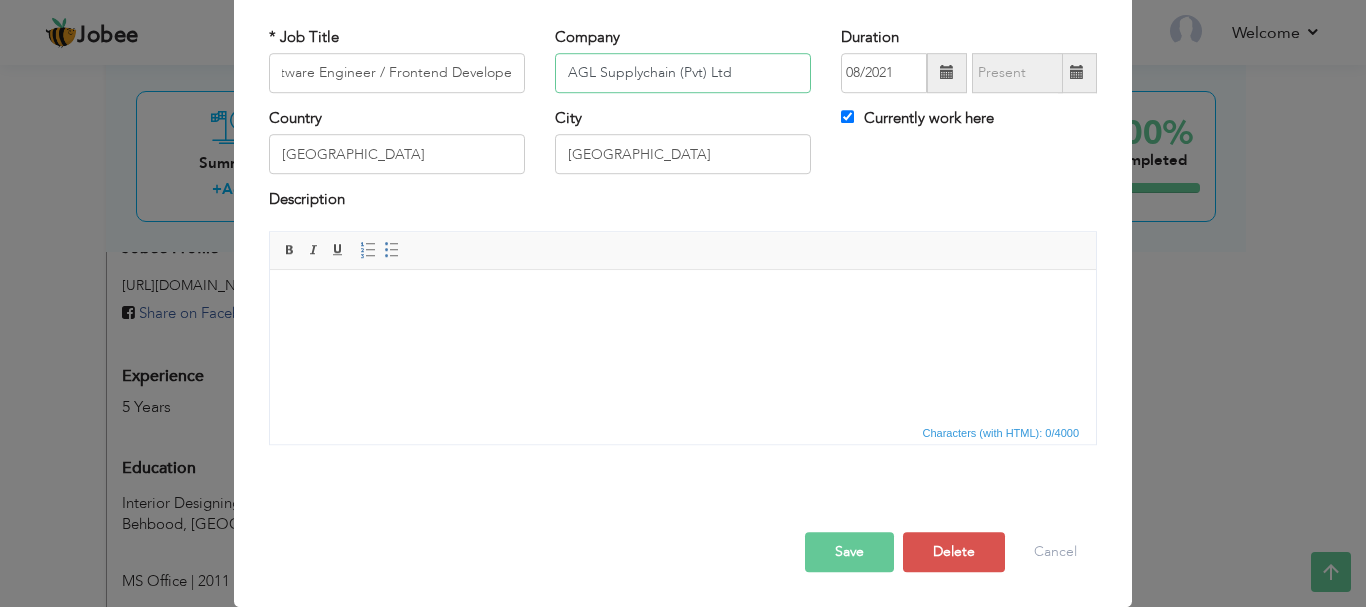 type on "AGL Supplychain (Pvt) Ltd" 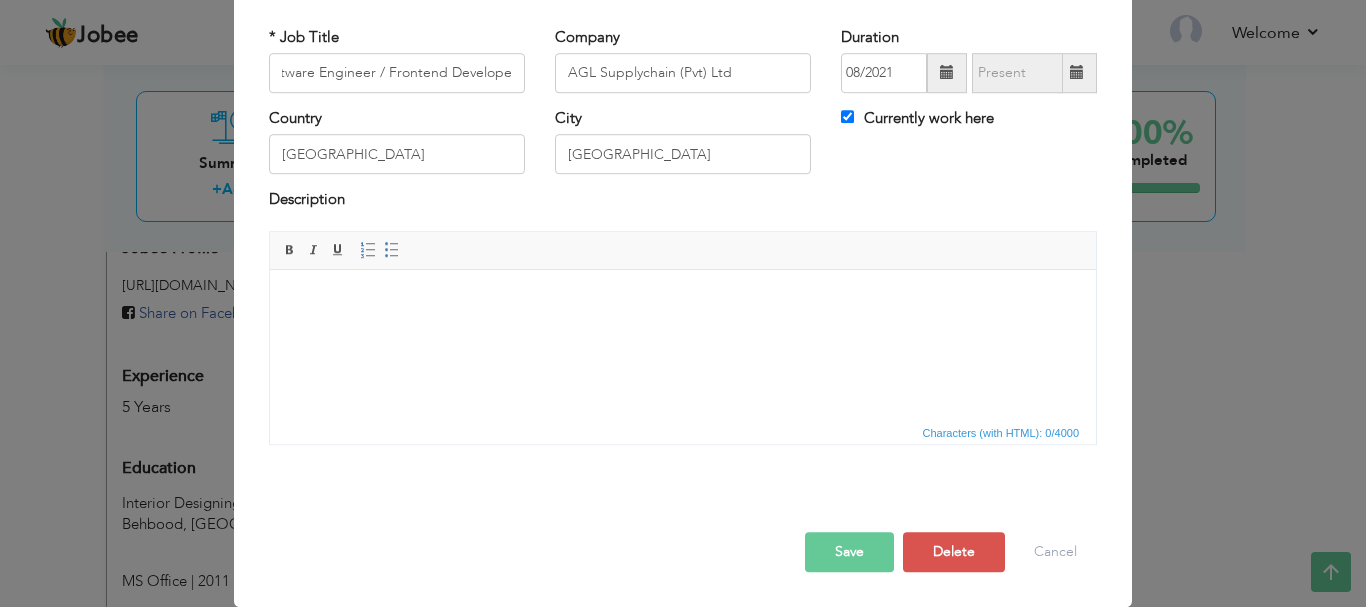 click on "Save" at bounding box center (849, 552) 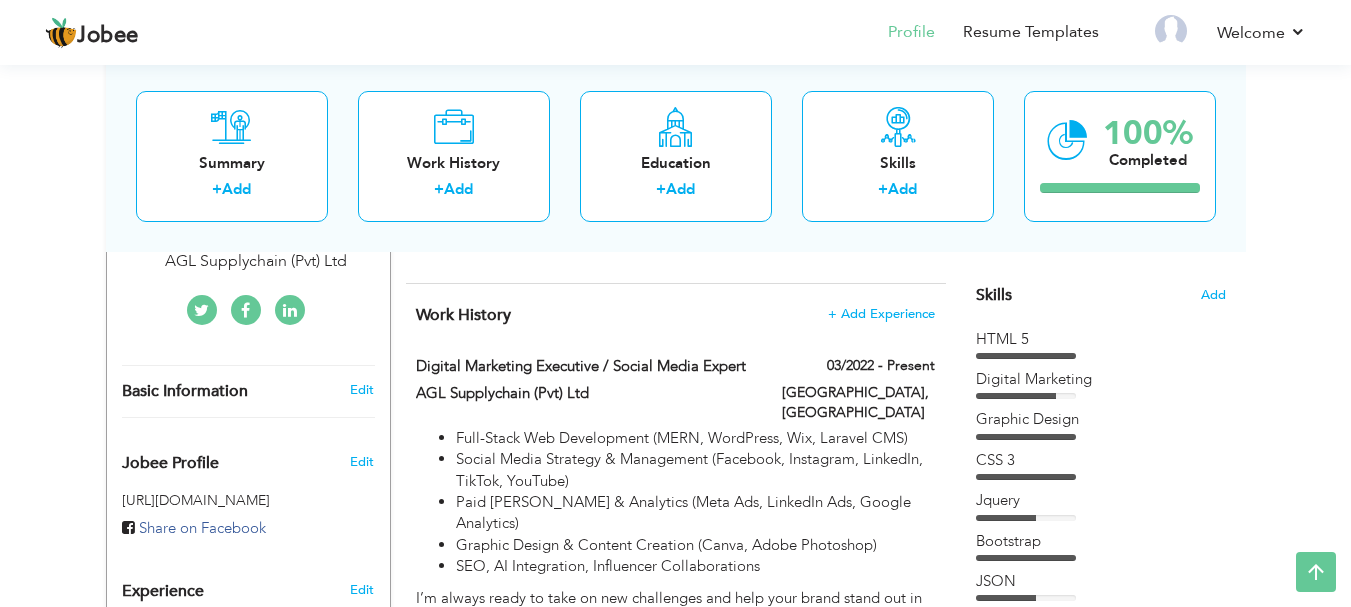 scroll, scrollTop: 500, scrollLeft: 0, axis: vertical 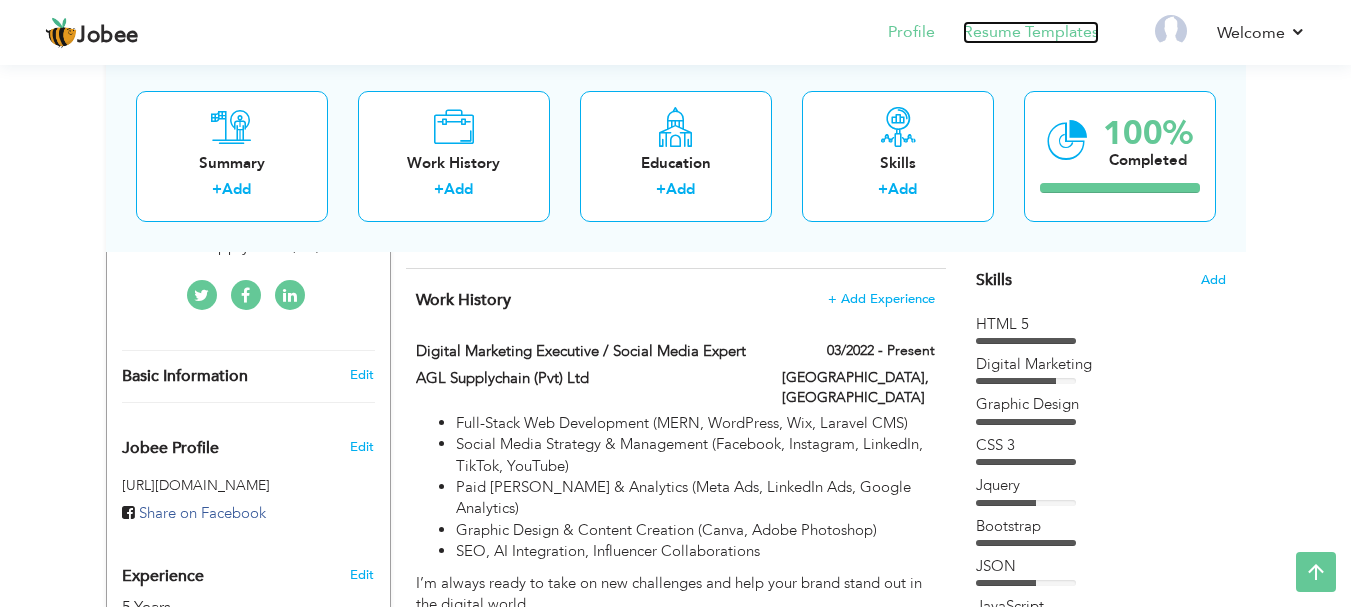 click on "Resume Templates" at bounding box center (1031, 32) 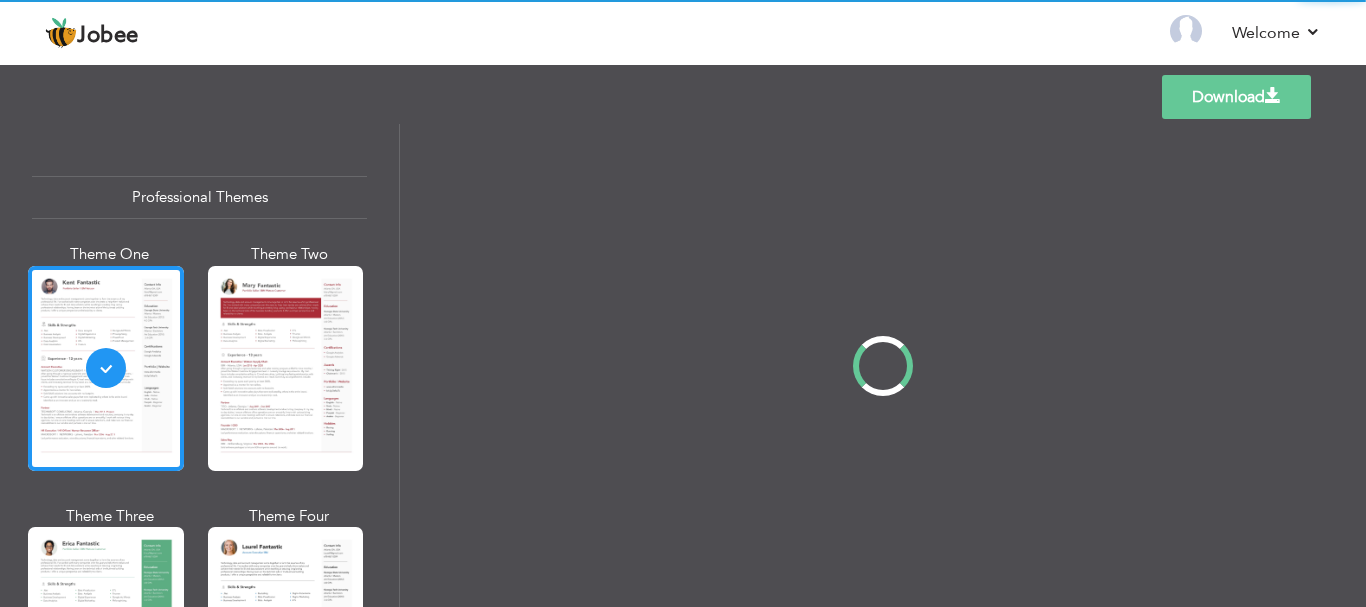scroll, scrollTop: 0, scrollLeft: 0, axis: both 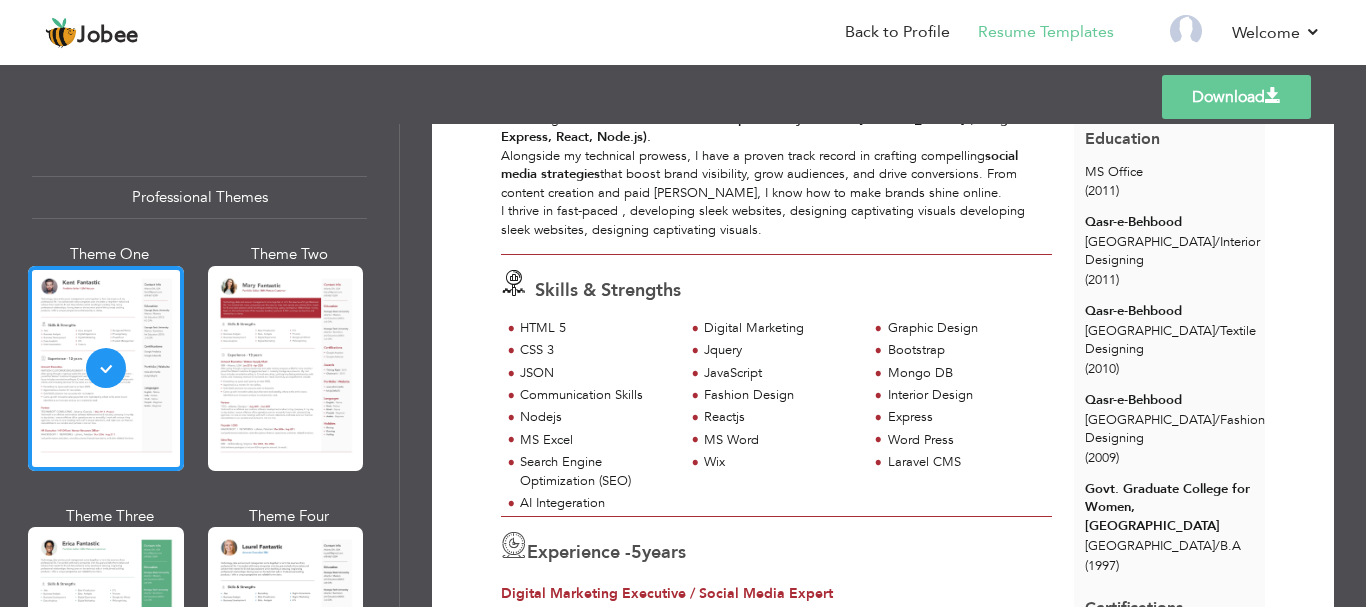 click on "Download" at bounding box center (1236, 97) 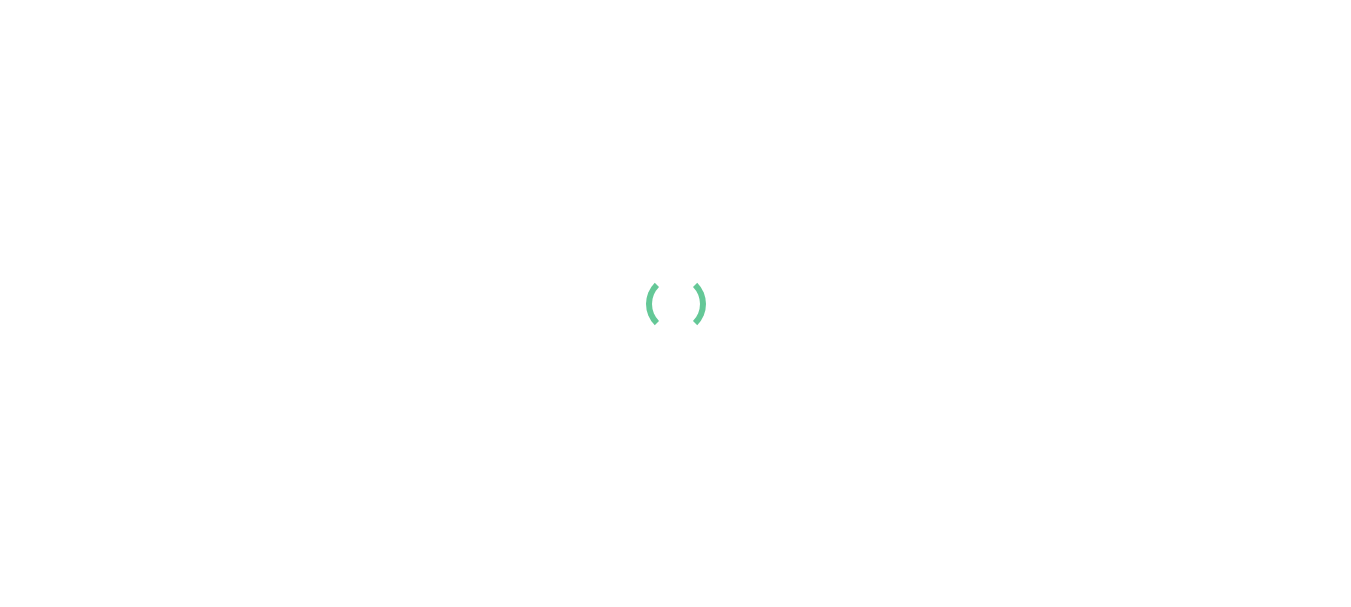 scroll, scrollTop: 0, scrollLeft: 0, axis: both 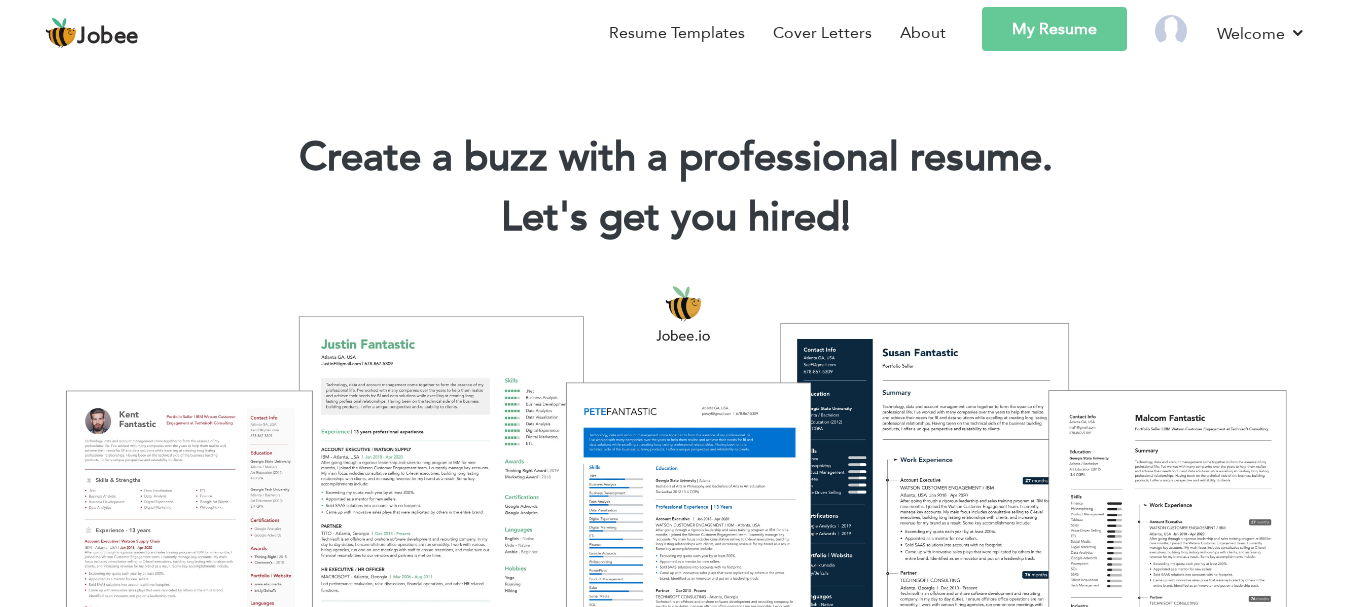 click on "My Resume" at bounding box center [1054, 29] 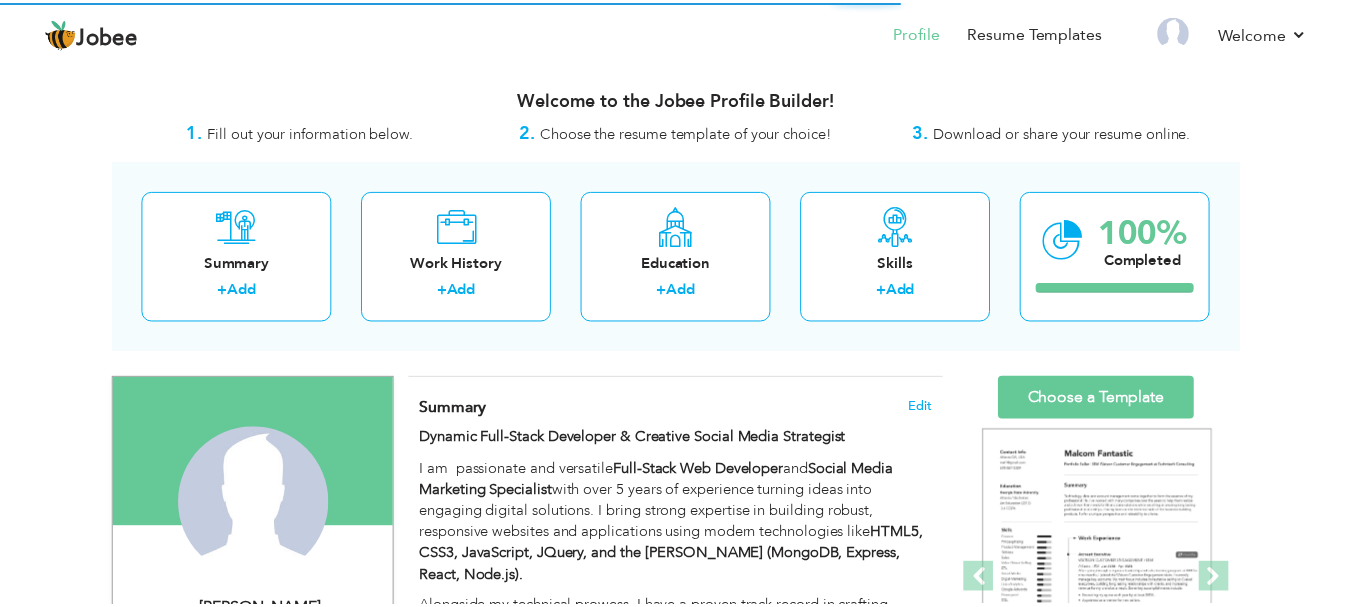 scroll, scrollTop: 0, scrollLeft: 0, axis: both 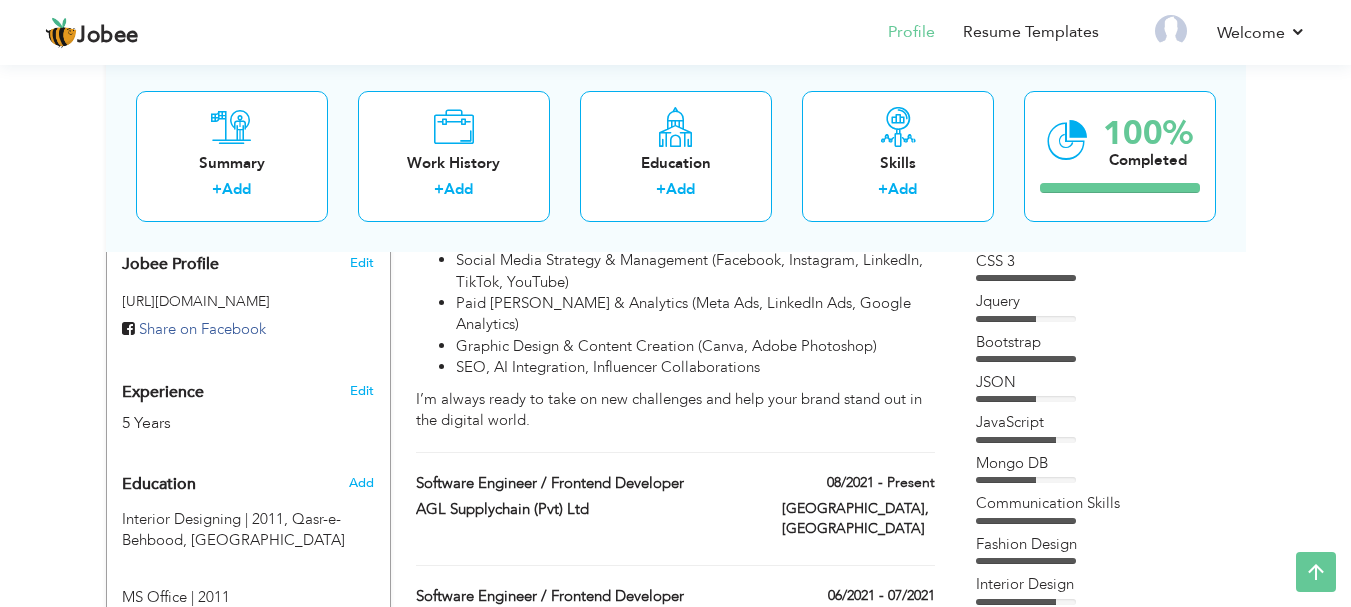 drag, startPoint x: 408, startPoint y: 449, endPoint x: 548, endPoint y: 646, distance: 241.67953 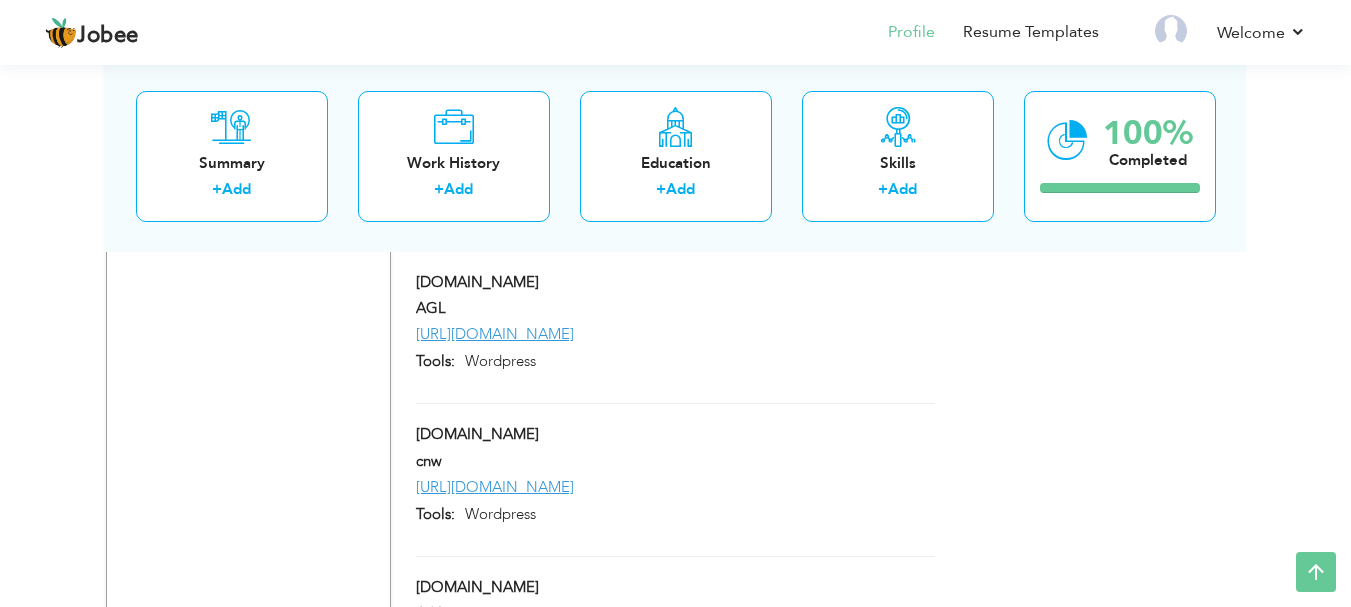 scroll, scrollTop: 2684, scrollLeft: 0, axis: vertical 